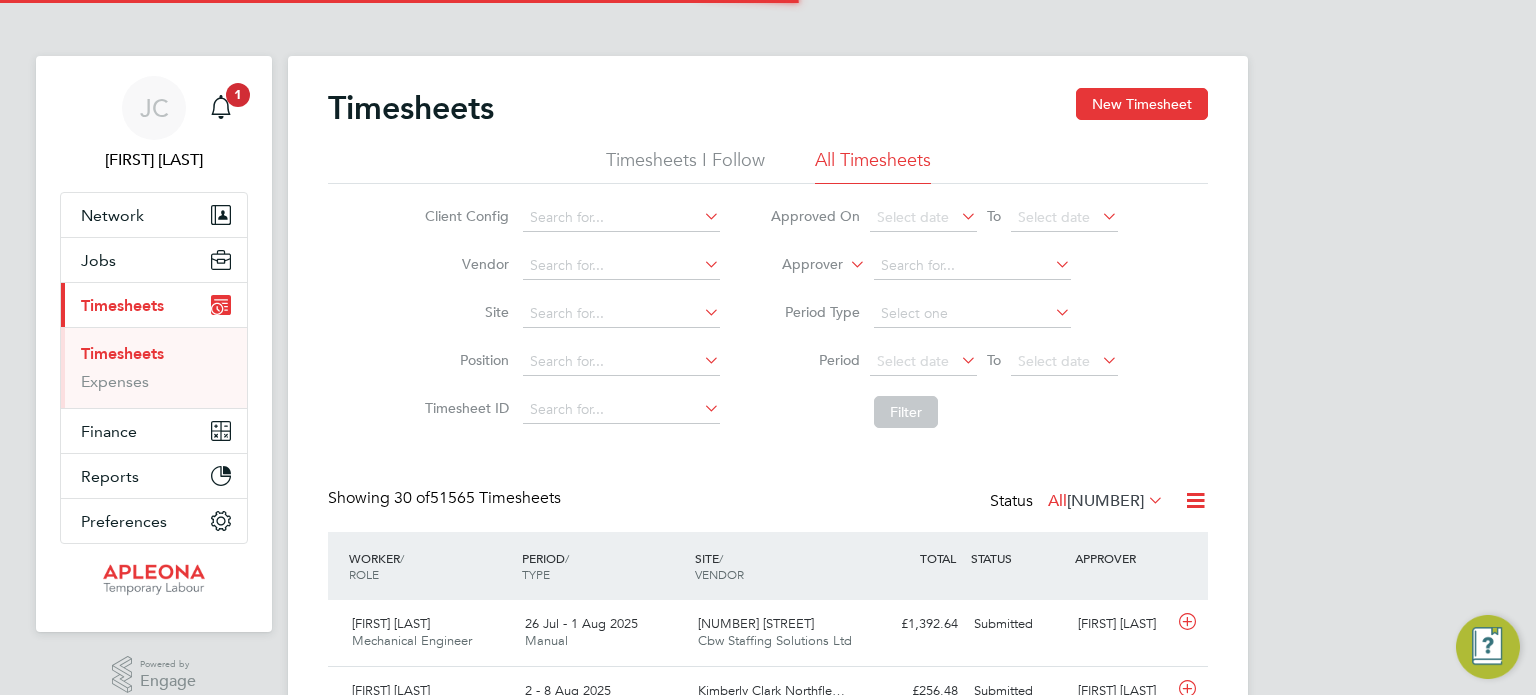 scroll, scrollTop: 0, scrollLeft: 0, axis: both 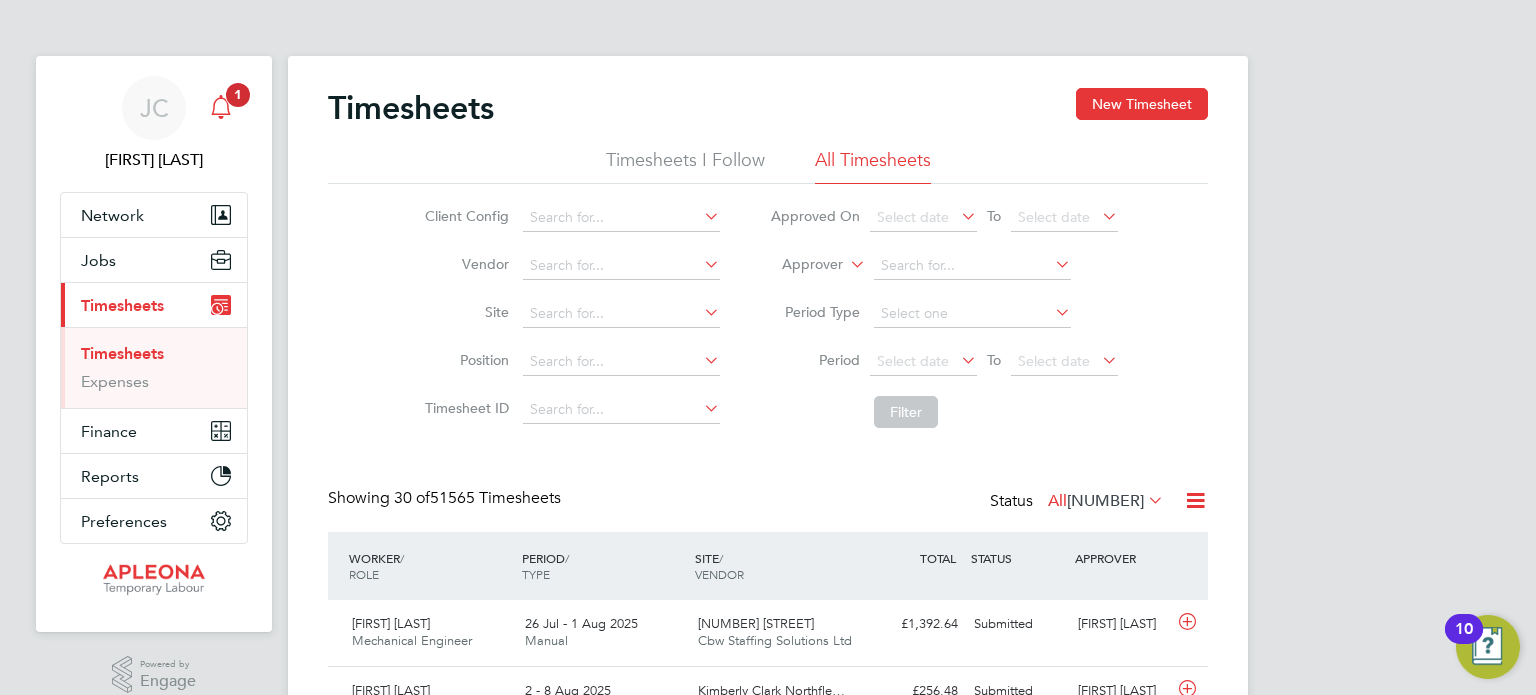 click on "1" at bounding box center (238, 94) 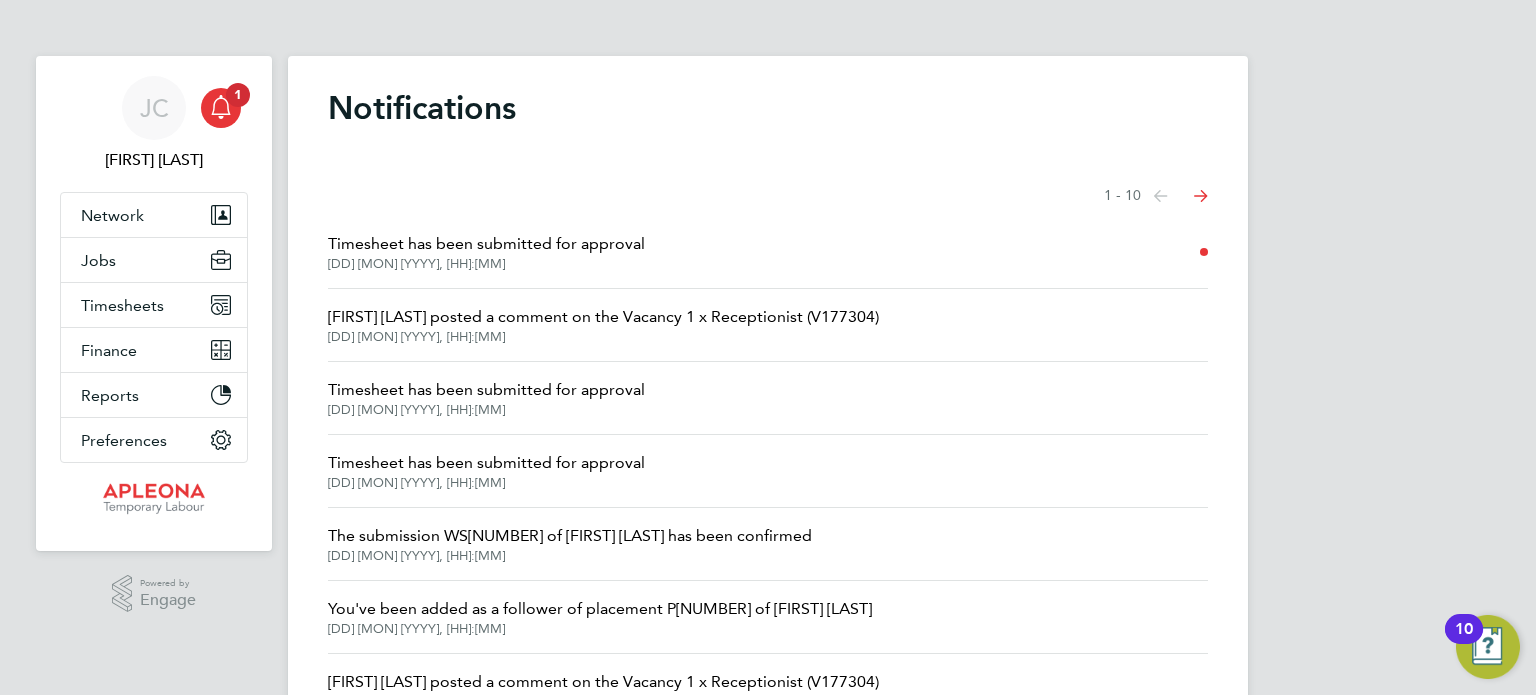 click on "Timesheet  has been submitted for approval" 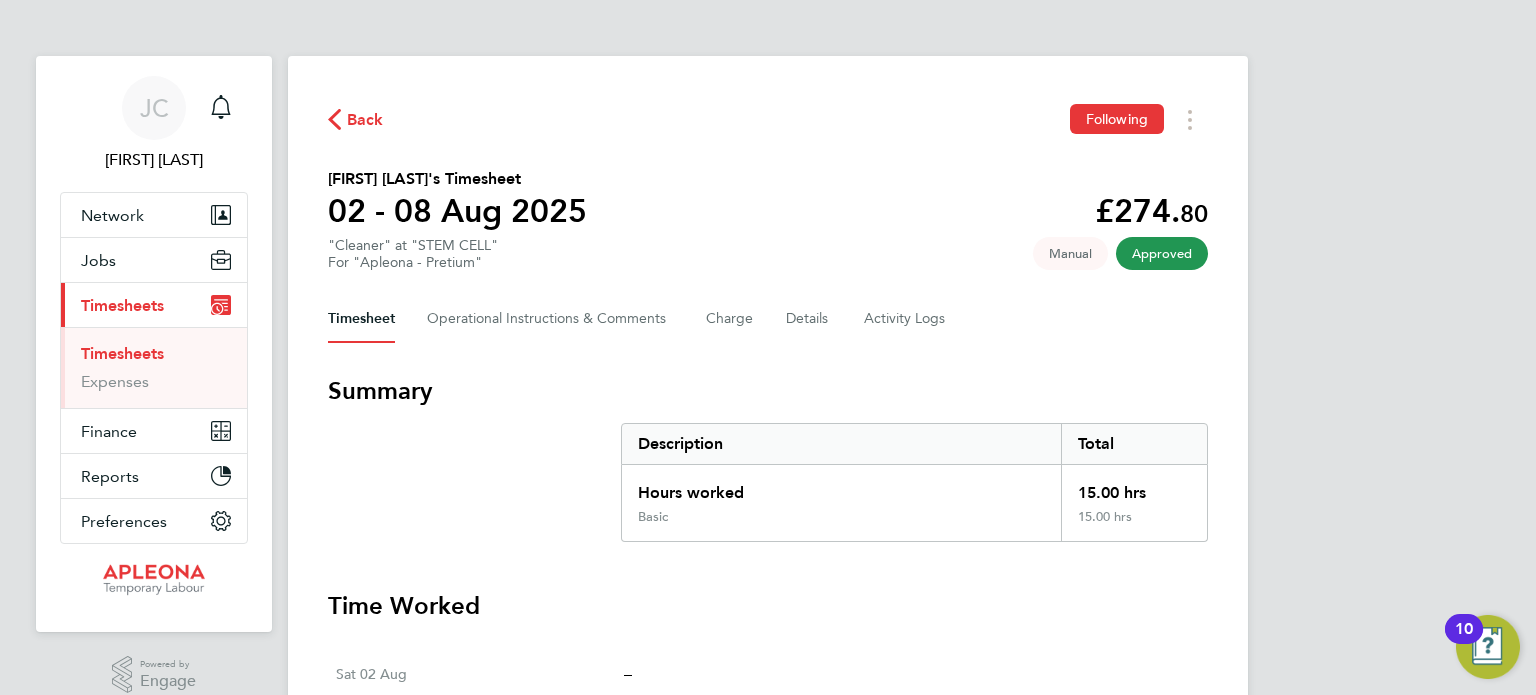 click on "Back" 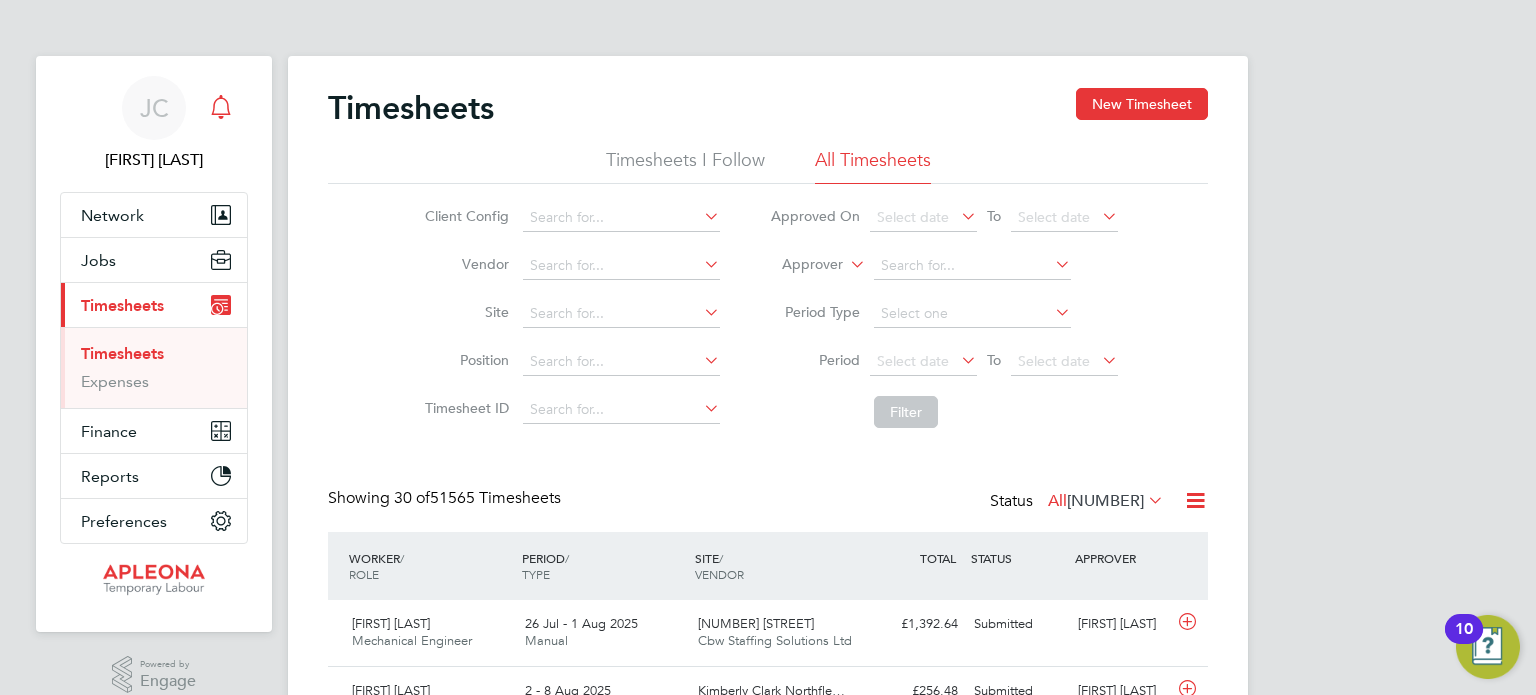 click 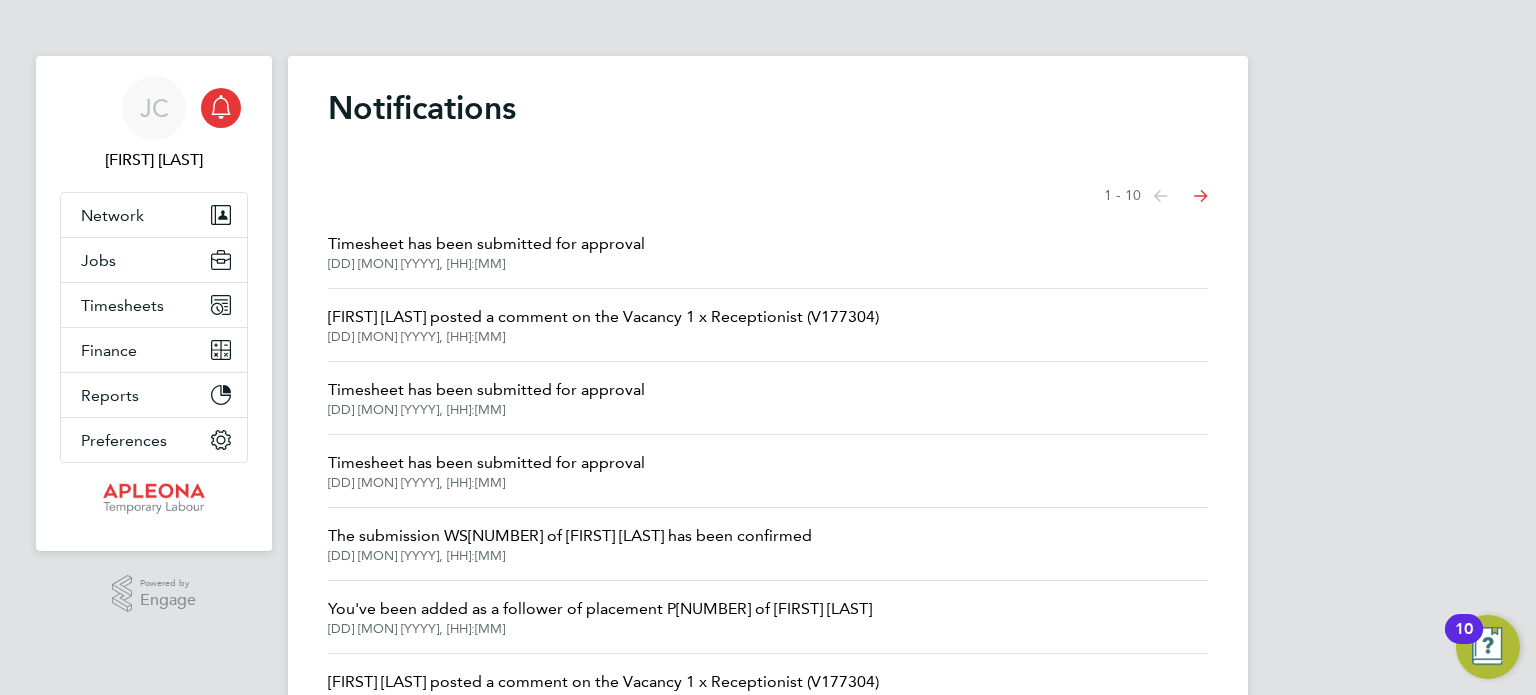 click on "Timesheet  has been submitted for approval" 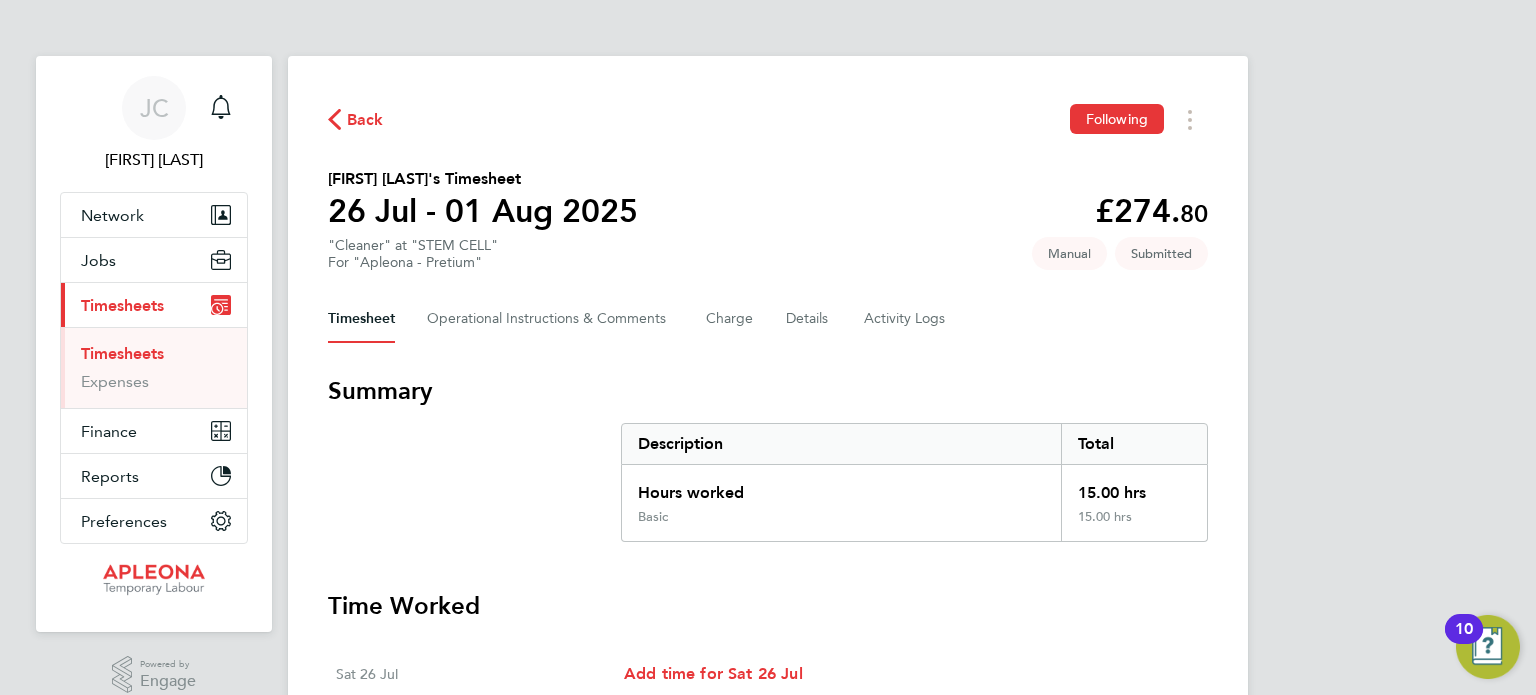 click on "Back" 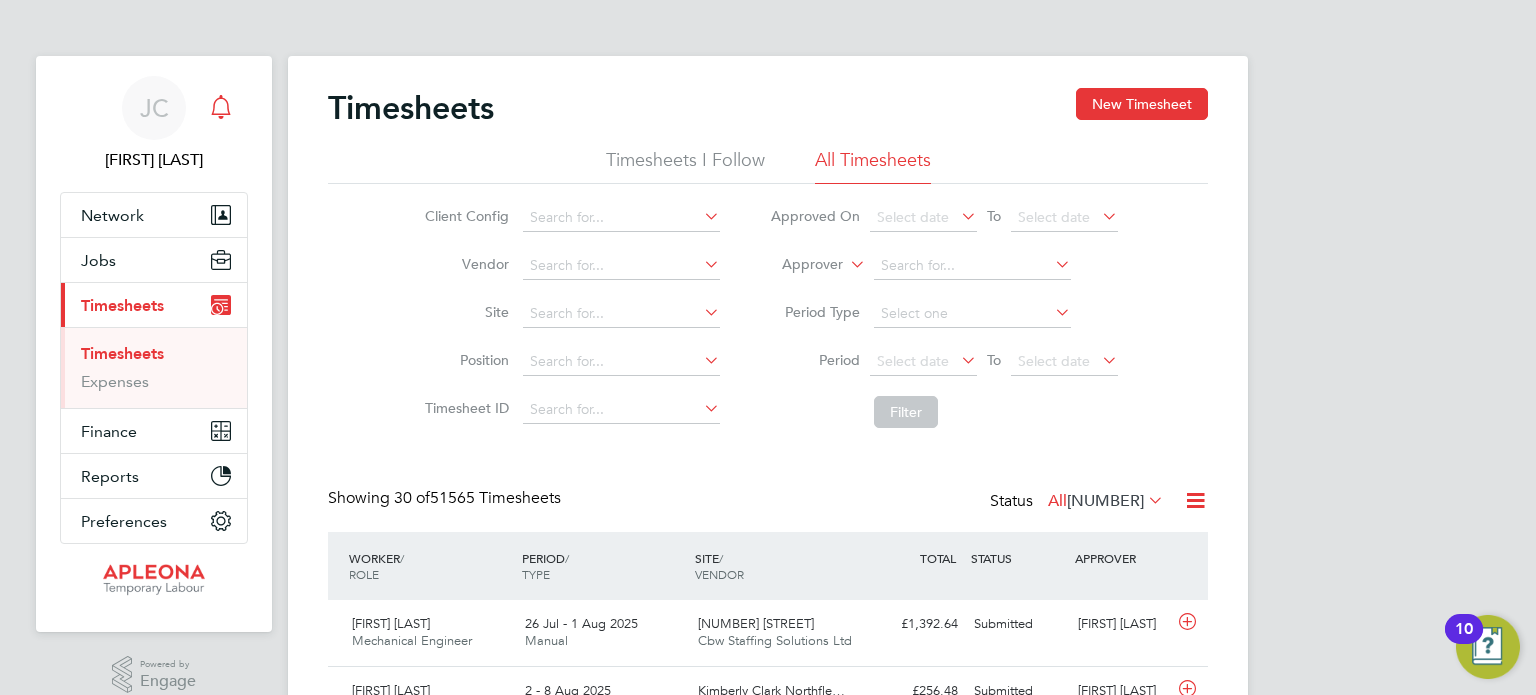 click 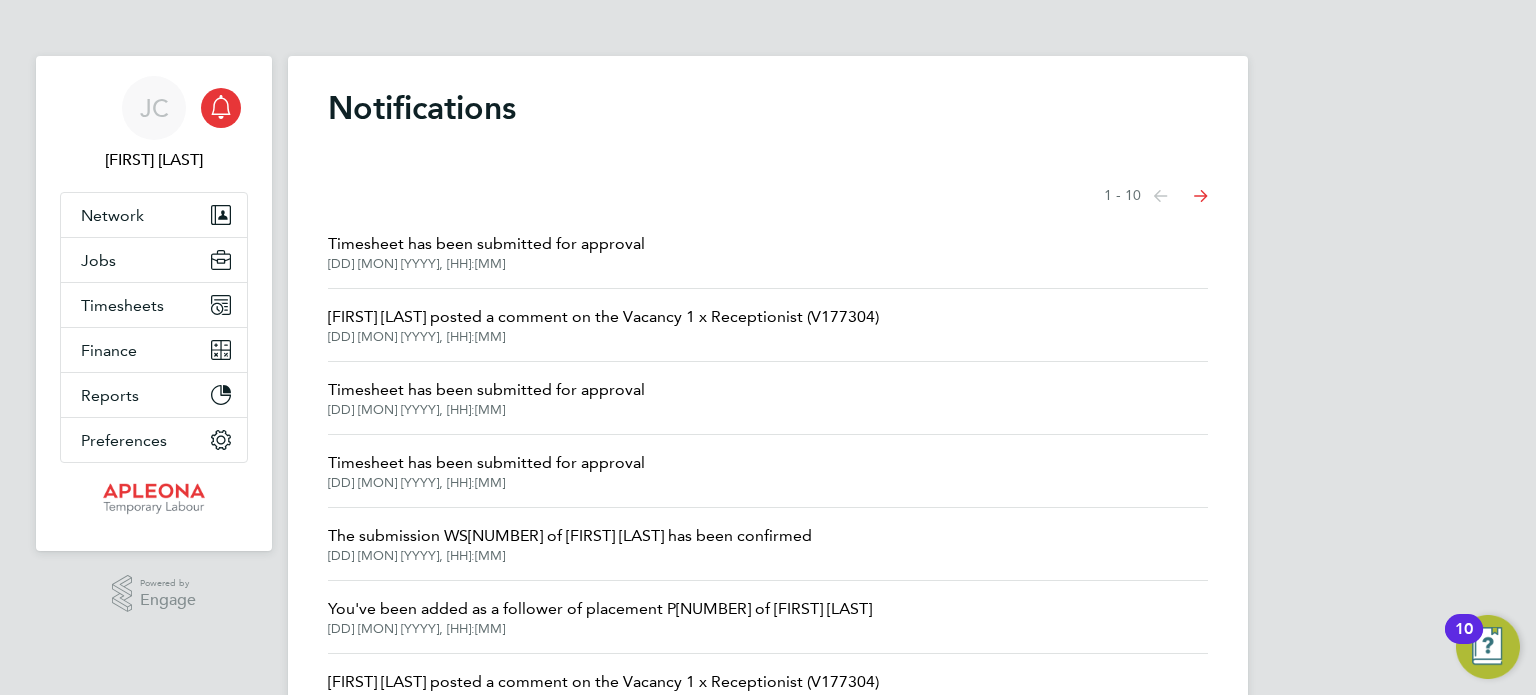 click on "Timesheet  has been submitted for approval" 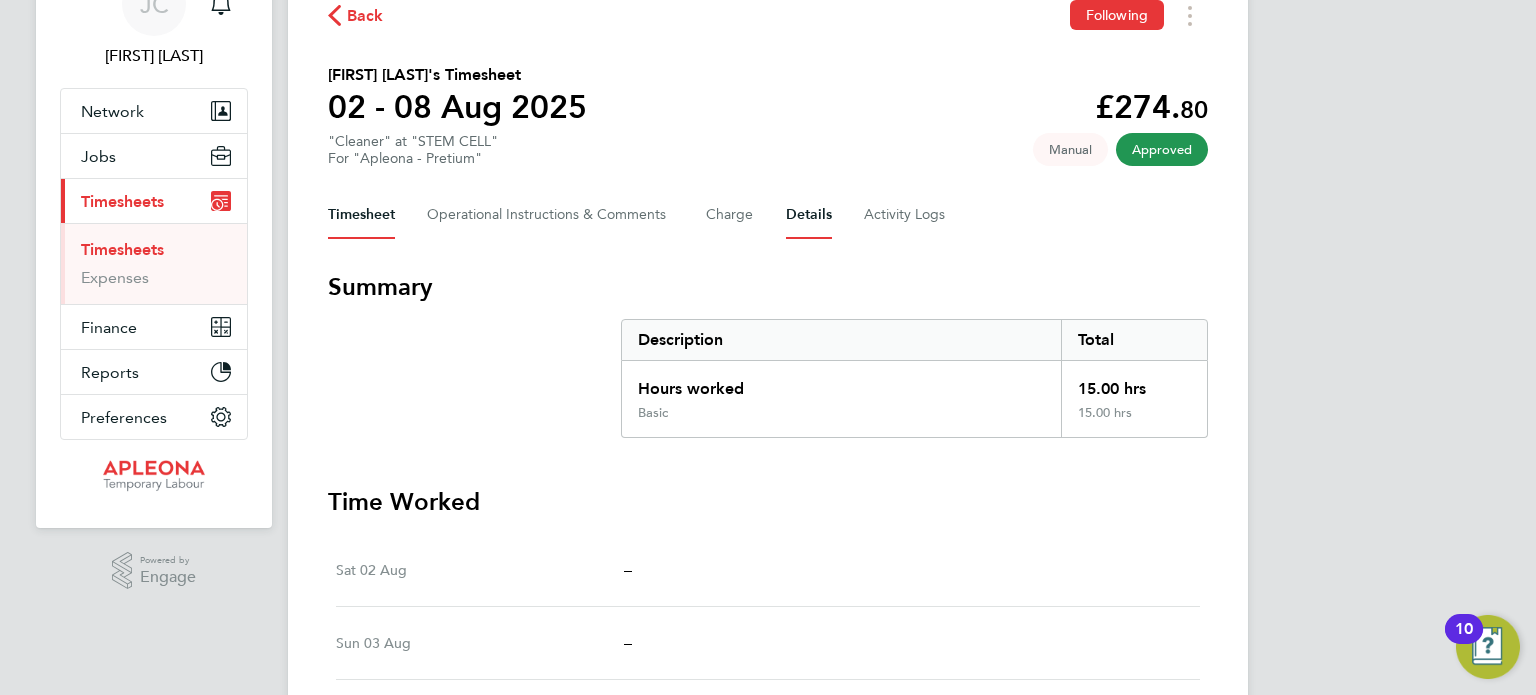 click on "Details" at bounding box center (809, 215) 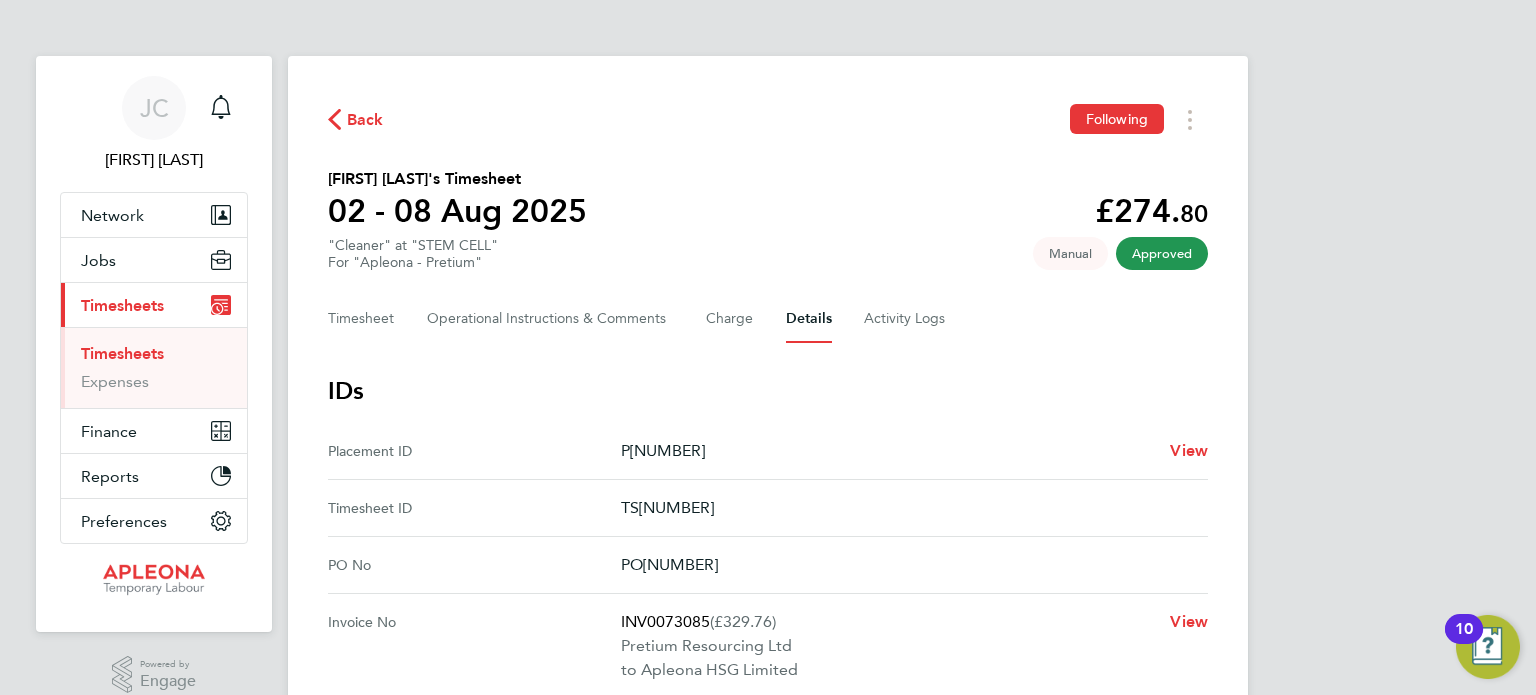 drag, startPoint x: 712, startPoint y: 561, endPoint x: 622, endPoint y: 555, distance: 90.199776 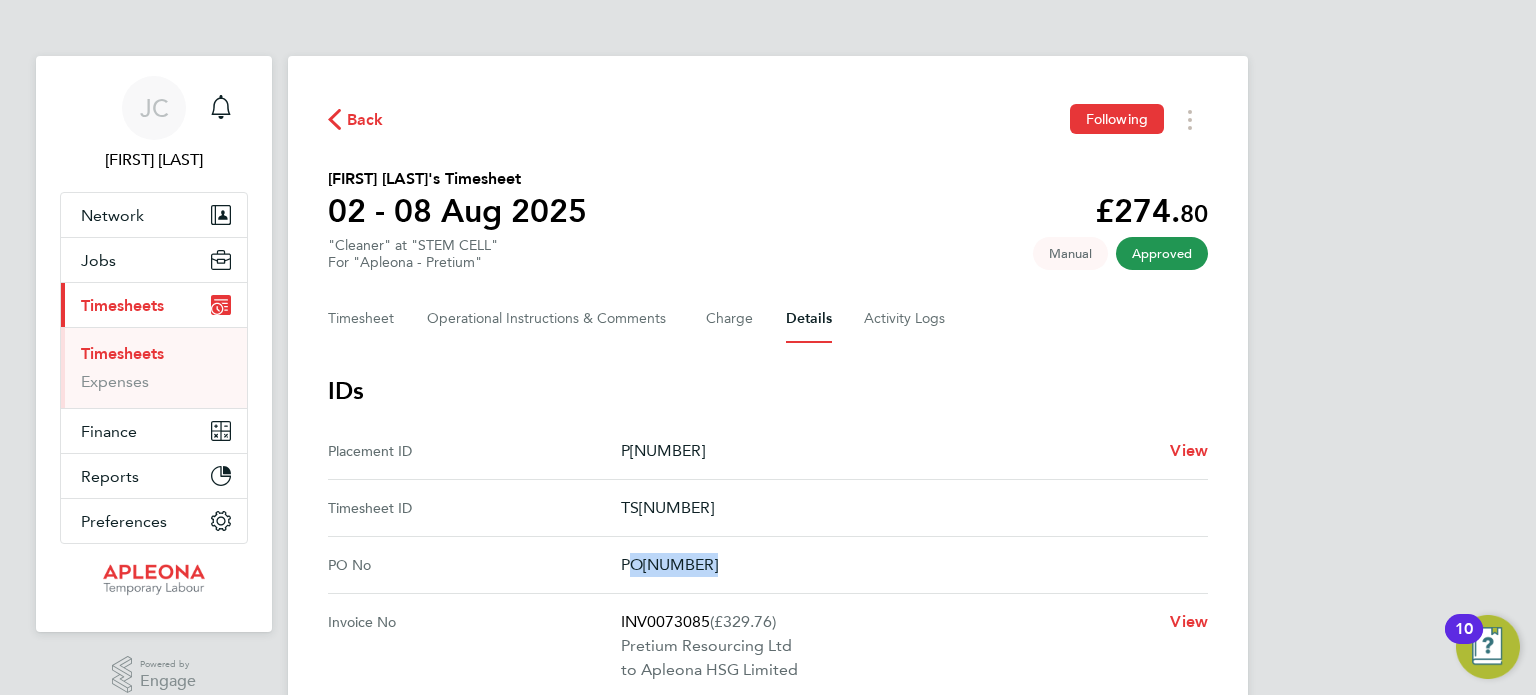click on "PO[NUMBER]" at bounding box center [906, 565] 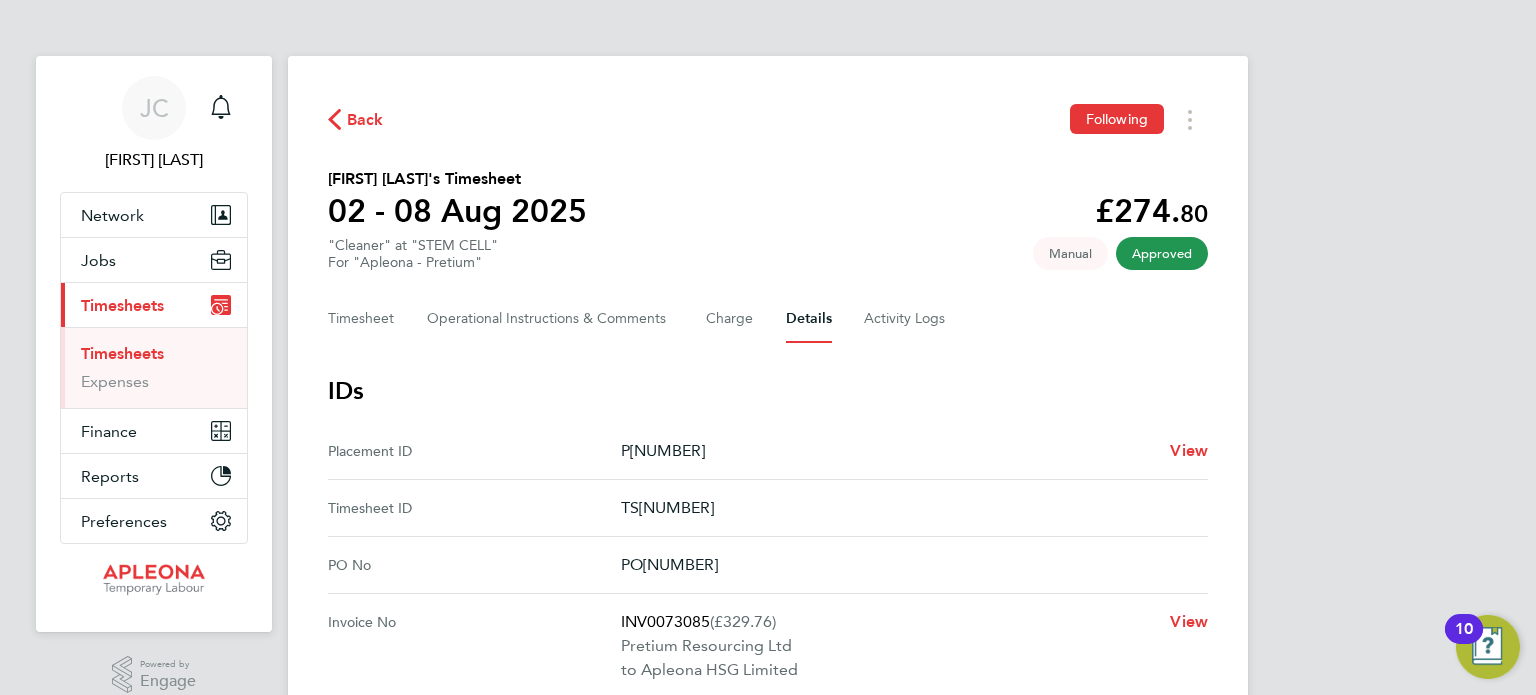 drag, startPoint x: 712, startPoint y: 567, endPoint x: 617, endPoint y: 572, distance: 95.131485 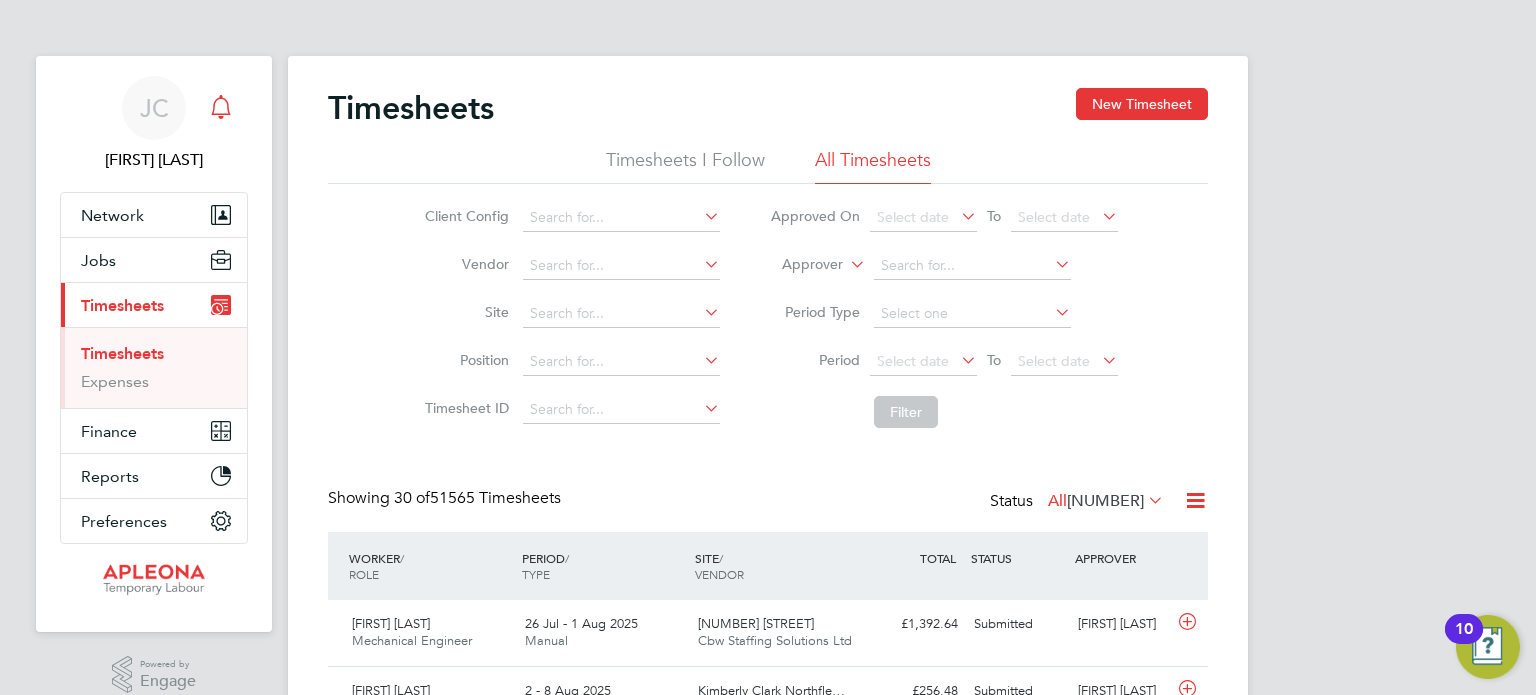 click 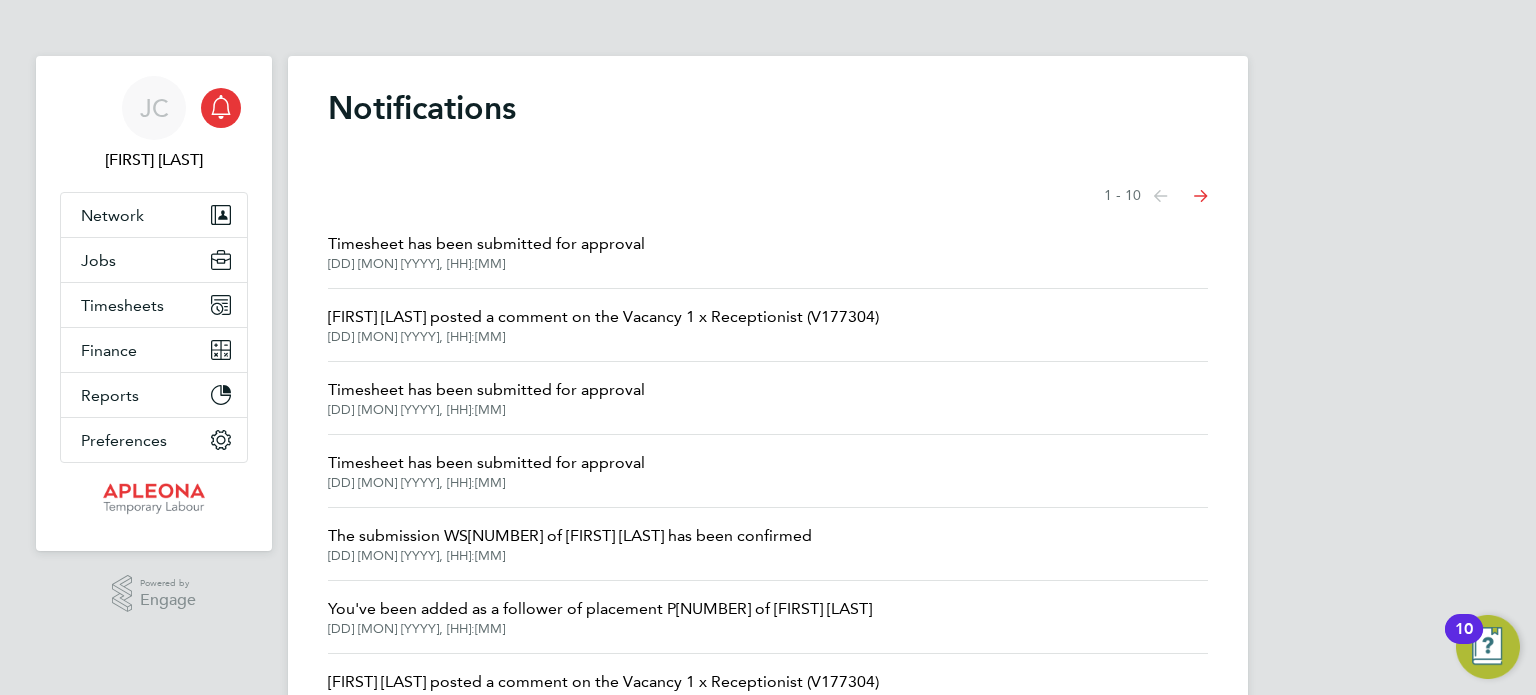 click on "Timesheet  has been submitted for approval" 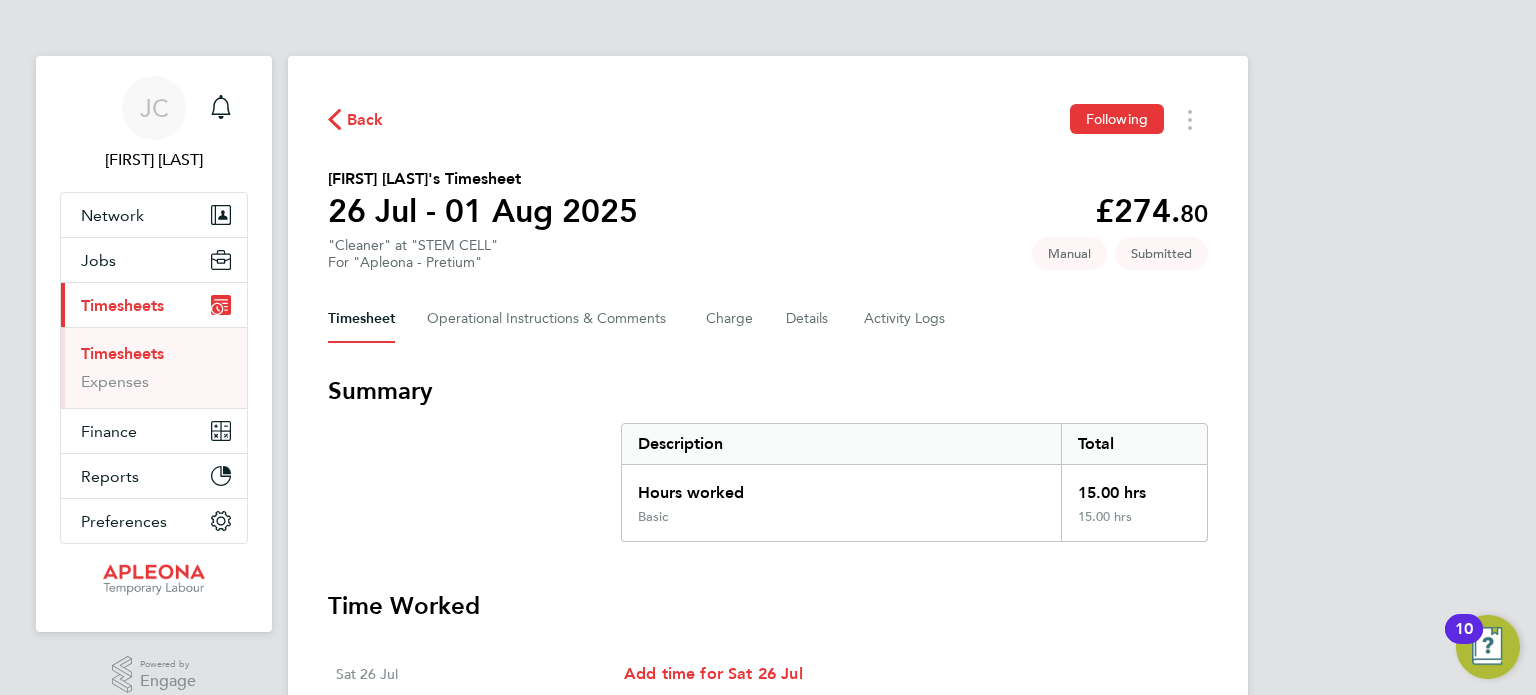 click on "Summary   Description   Total   Hours worked   15.00 hrs   Basic   15.00 hrs   Time Worked   Sat [DD]   Add time for Sat [DD]   Add time for Sat [DD]   Sun [DD]   Add time for Sun [DD]   Add time for Sun [DD]   Mon [DD]   16:00 to 19:00   |   0 min   3.00 hrs   |   Basic   ([CURRENCY][AMOUNT]) =   [CURRENCY][AMOUNT]   Edit   Tue [DD]   16:00 to 19:00   |   0 min   3.00 hrs   |   Basic   ([CURRENCY][AMOUNT]) =   [CURRENCY][AMOUNT]   Edit   Wed [DD]   16:10 to 19:10   |   0 min   3.00 hrs   |   Basic   ([CURRENCY][AMOUNT]) =   [CURRENCY][AMOUNT]   Edit   Thu [DD]   16:00 to 19:00   |   0 min   3.00 hrs   |   Basic   ([CURRENCY][AMOUNT]) =   [CURRENCY][AMOUNT]   Edit   Fri [DD]   16:00 to 19:00   |   0 min   3.00 hrs   |   Basic   ([CURRENCY][AMOUNT]) =   [CURRENCY][AMOUNT]   Edit   Approve Timesheet   Reject Timesheet" at bounding box center [768, 870] 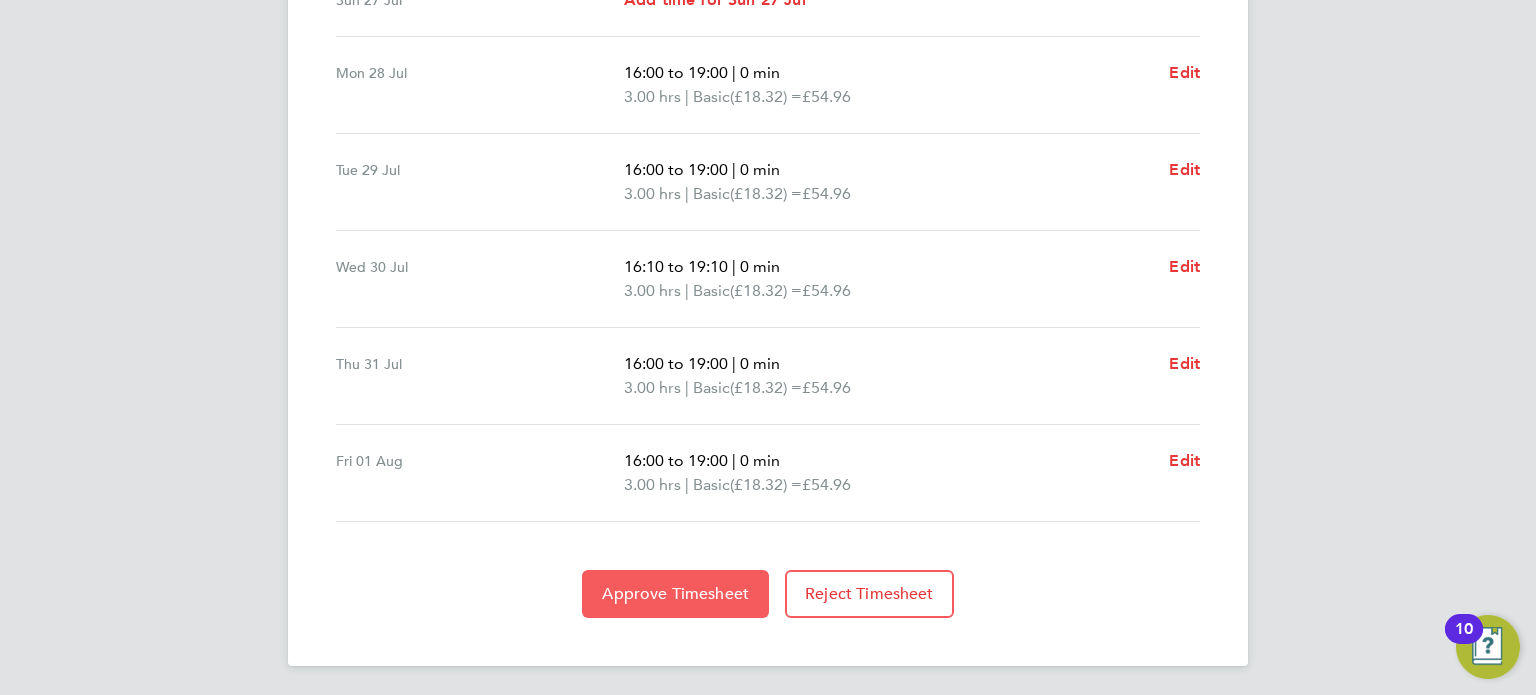 click on "Approve Timesheet" 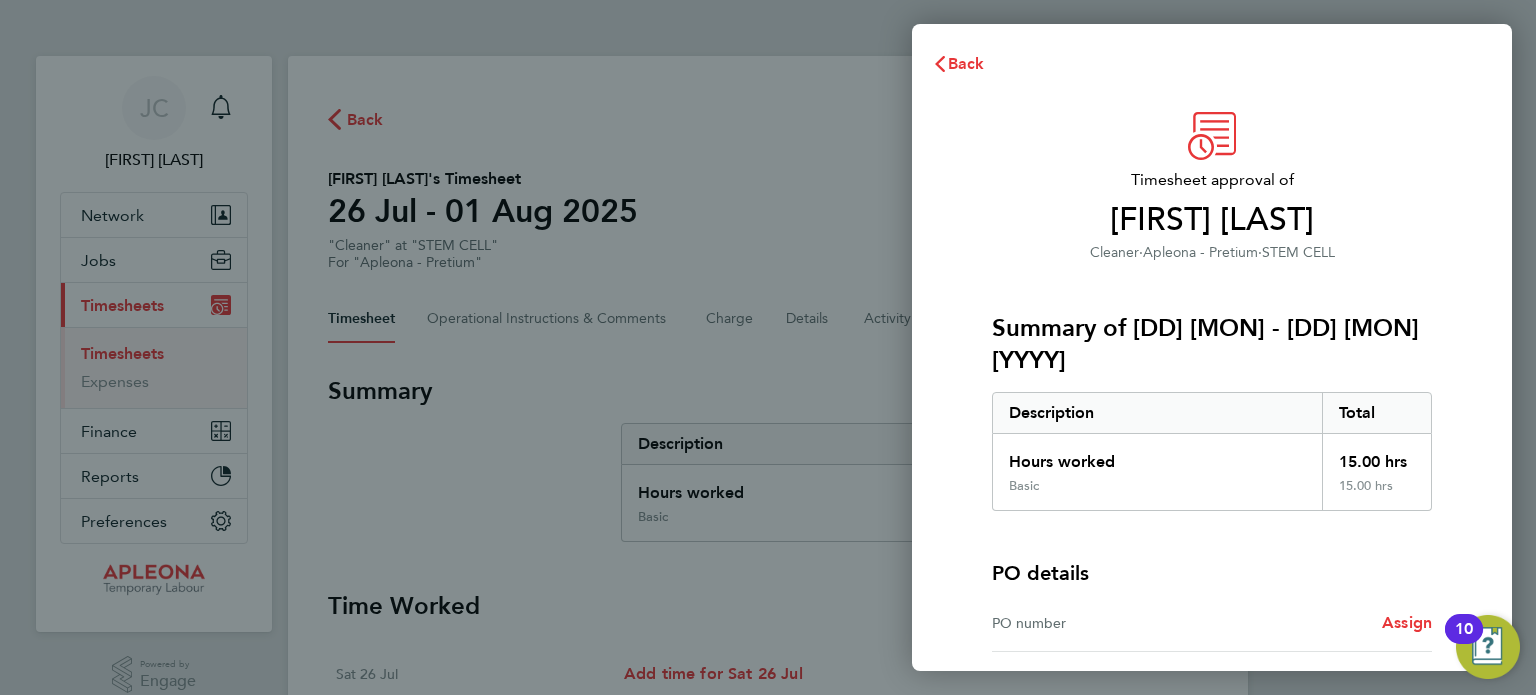 click on "PO number   Assign" at bounding box center [1212, 623] 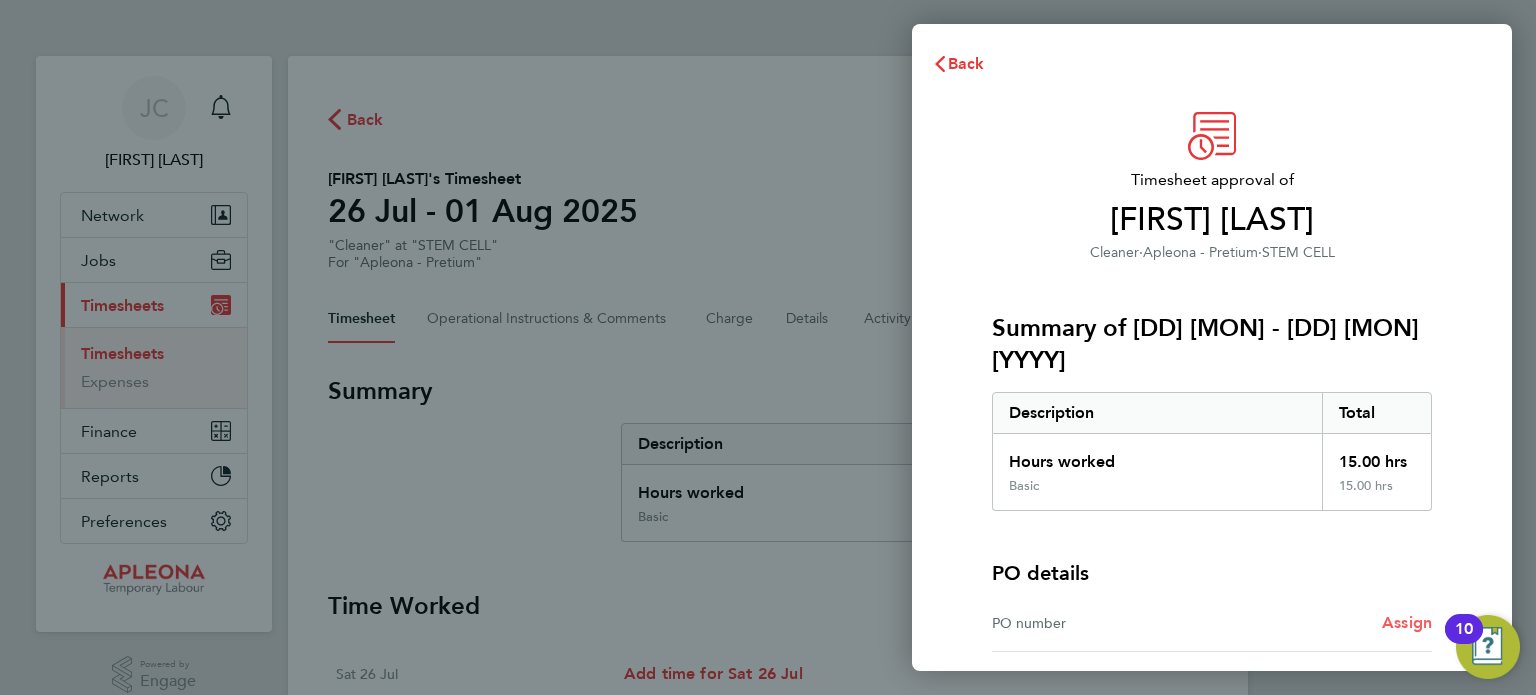 click on "Assign" at bounding box center (1407, 622) 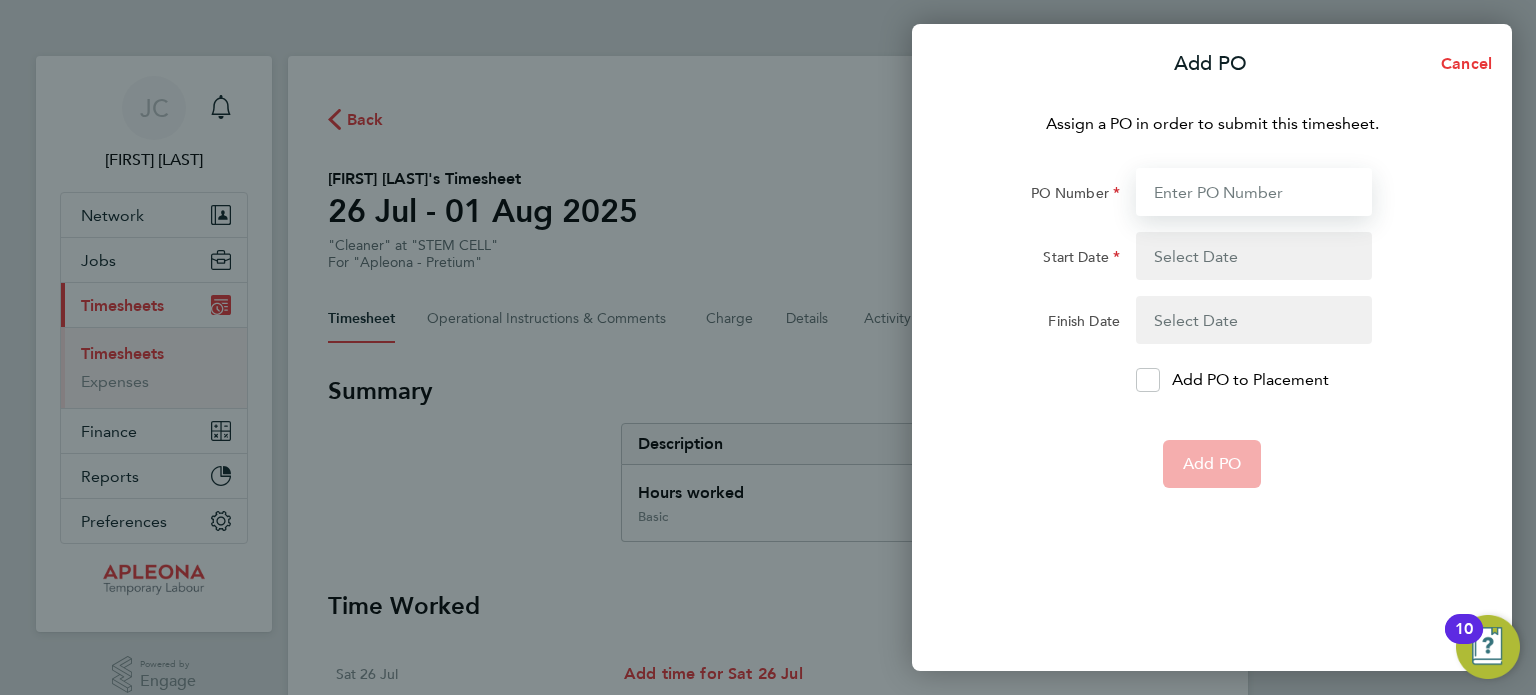 click on "PO Number" at bounding box center (1254, 192) 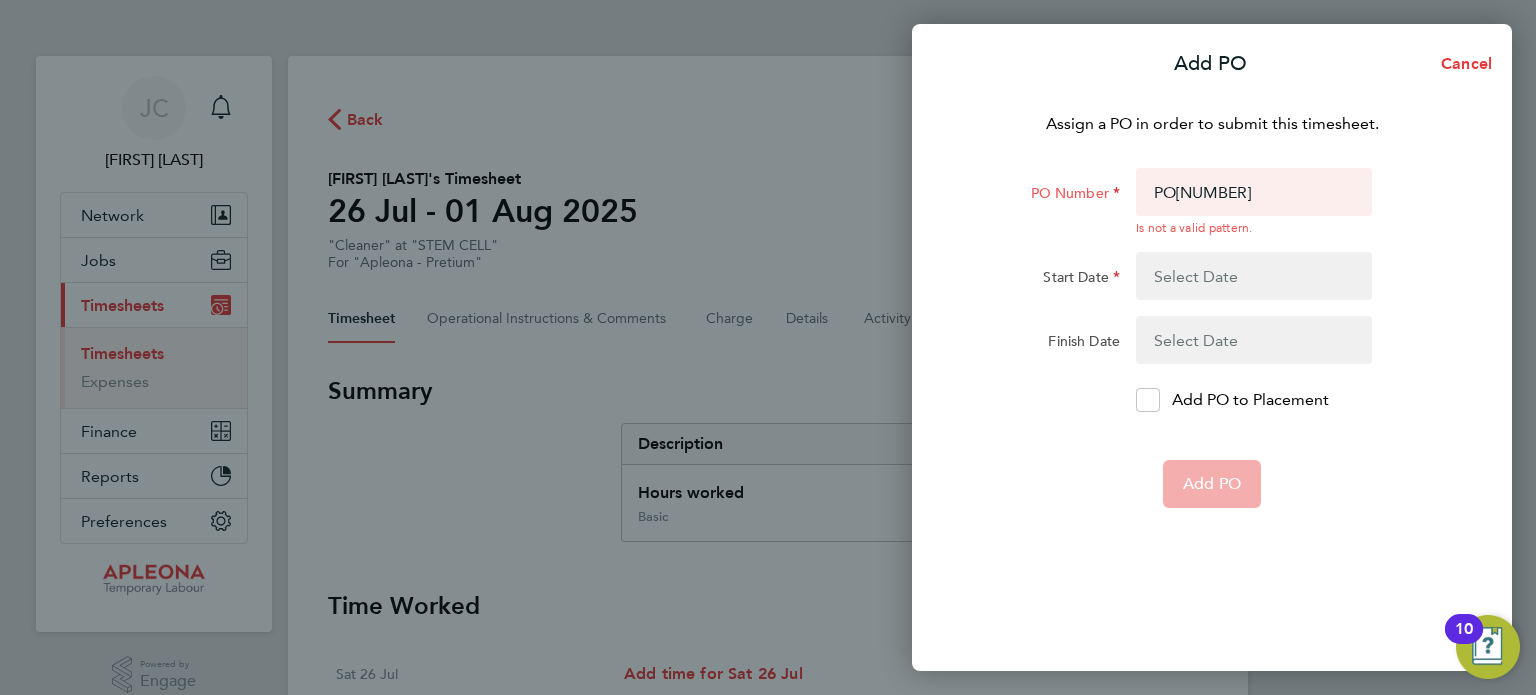 click on "PO Number PO[NUMBER]  Is not a valid pattern.  Start Date Finish Date
Add PO to Placement   Add PO" 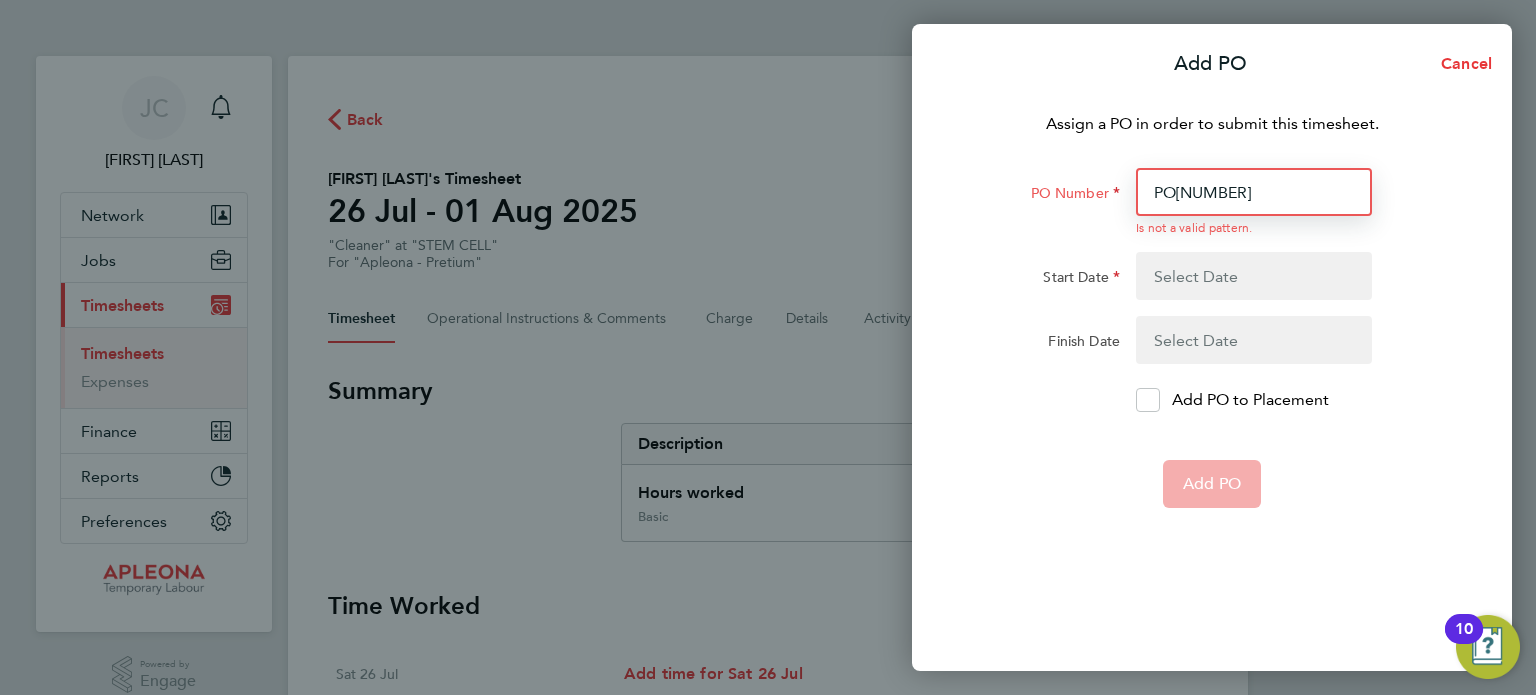 click on "PO[NUMBER]" at bounding box center (1254, 192) 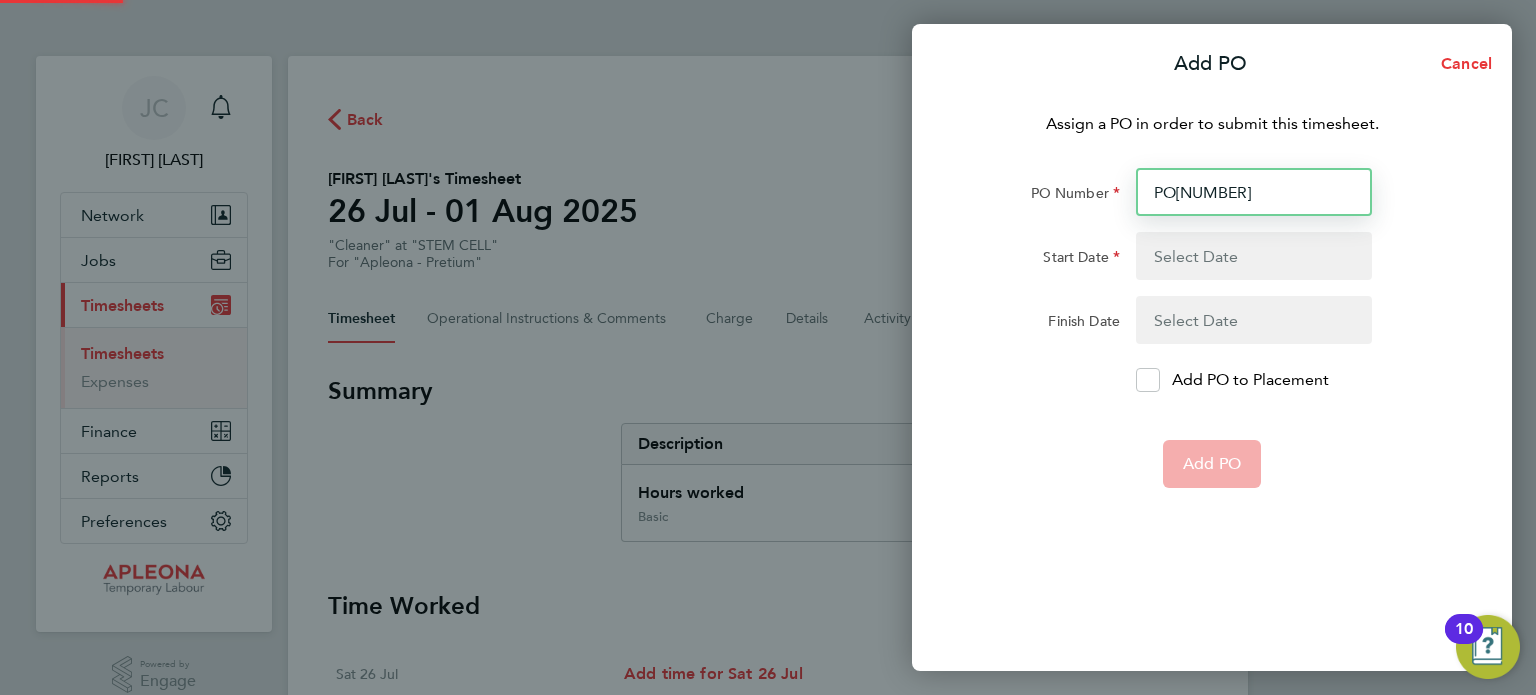 type on "[DD] [MON] [YY]" 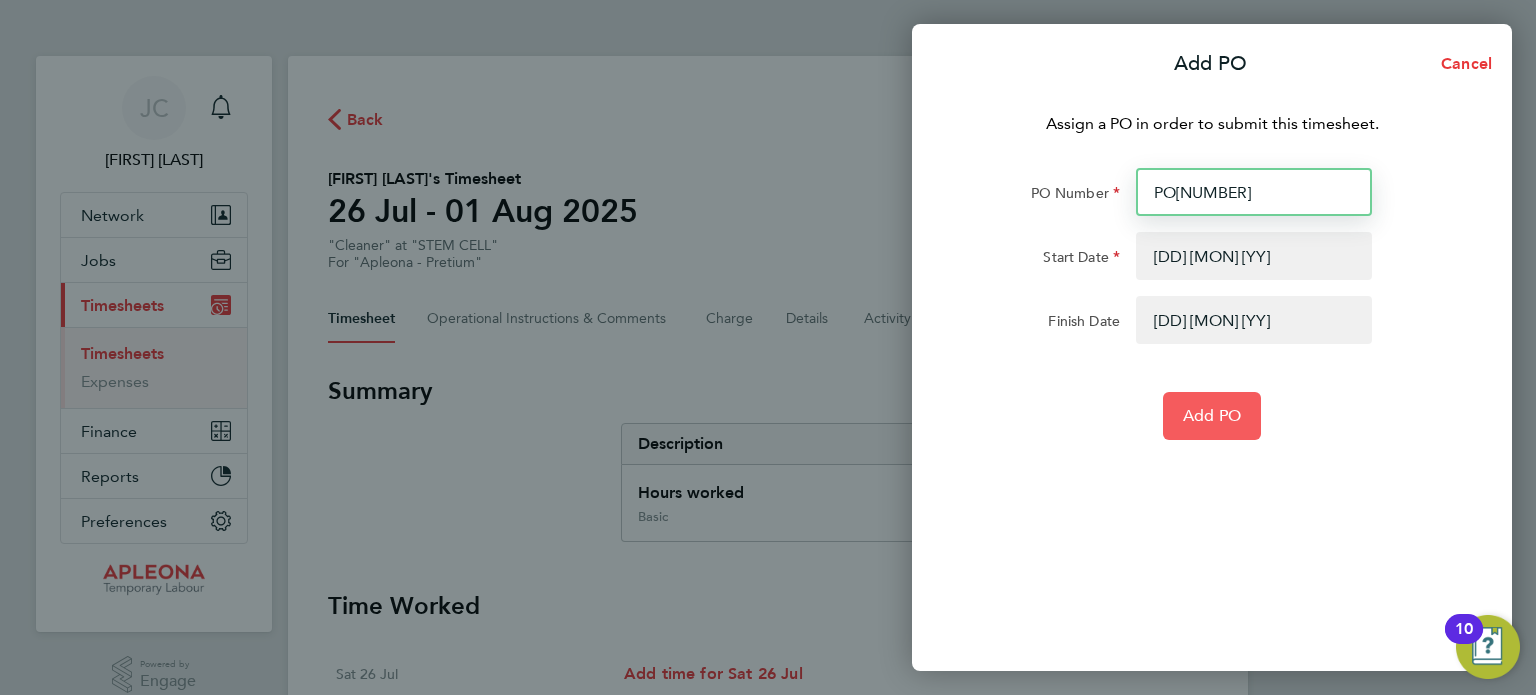 type on "PO[NUMBER]" 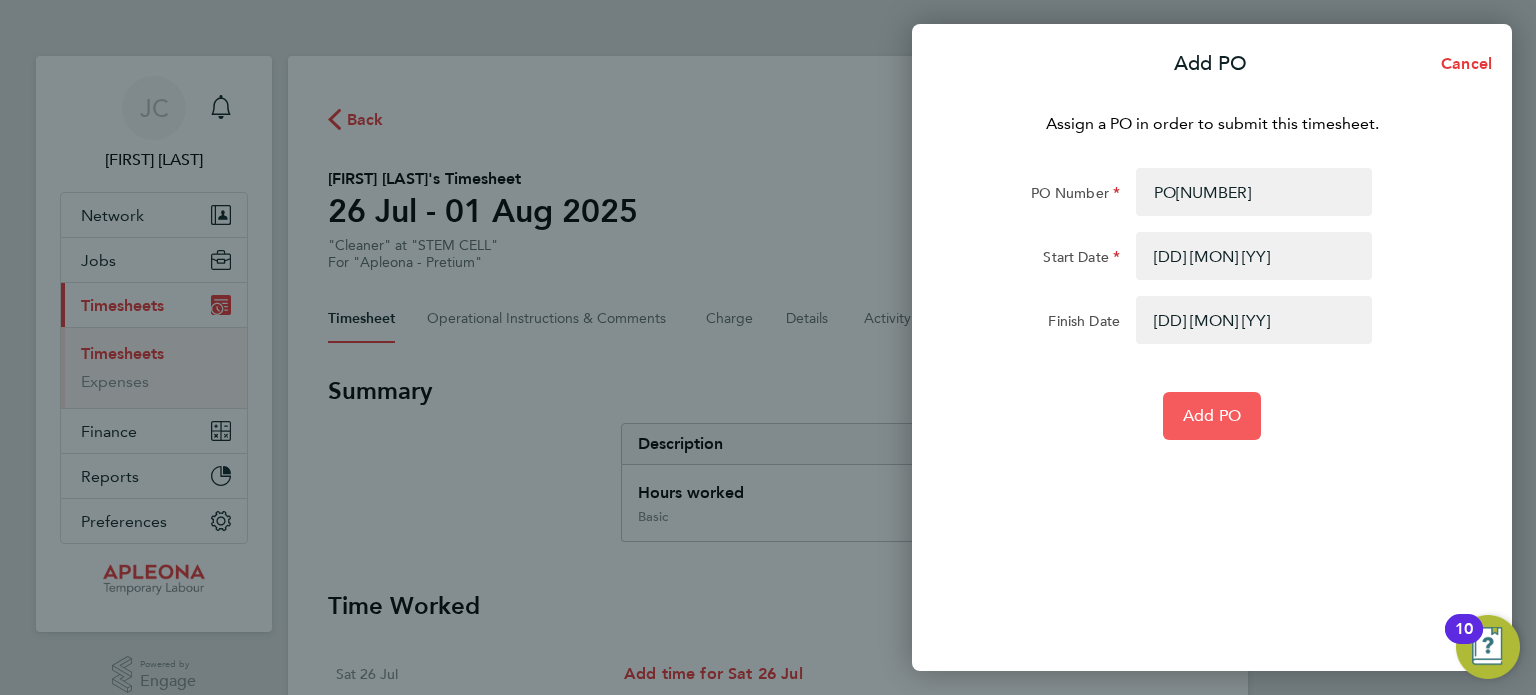 click on "Add PO" 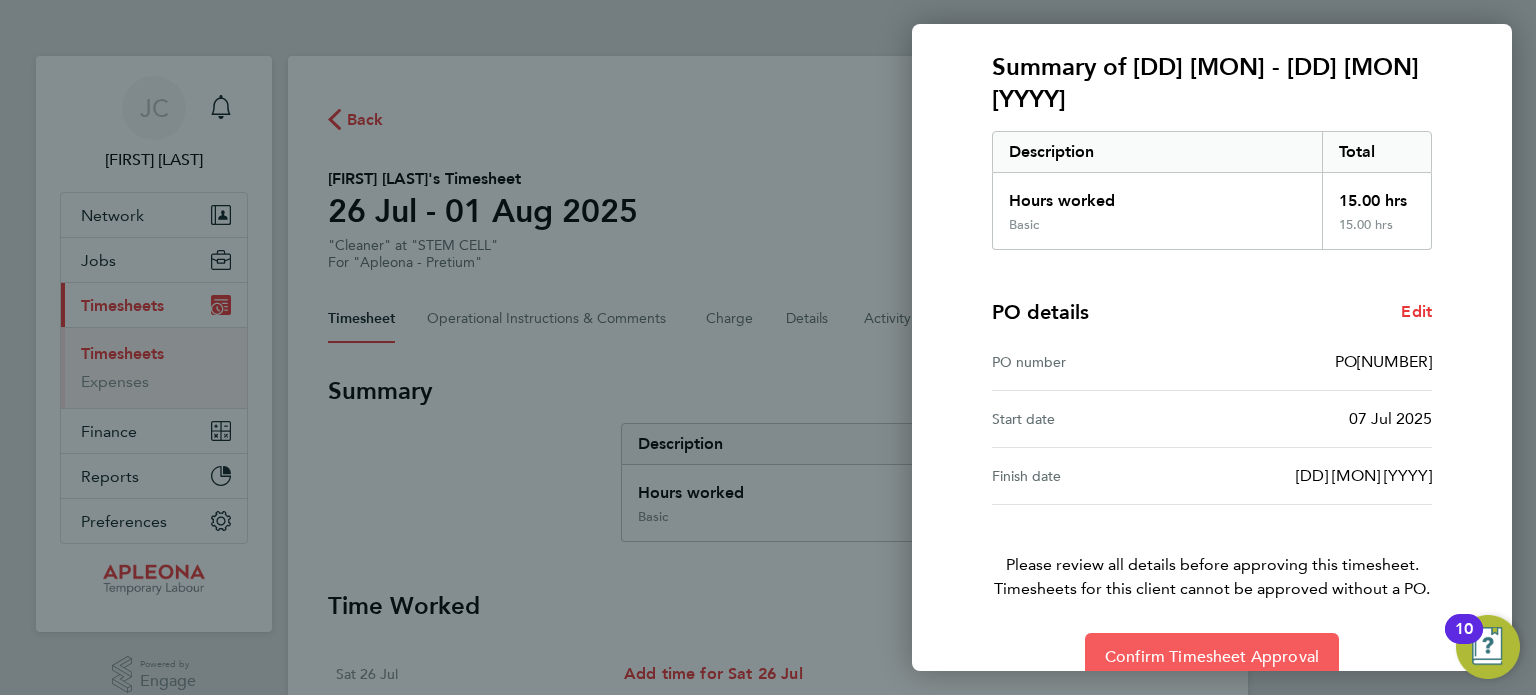 click on "Confirm Timesheet Approval" 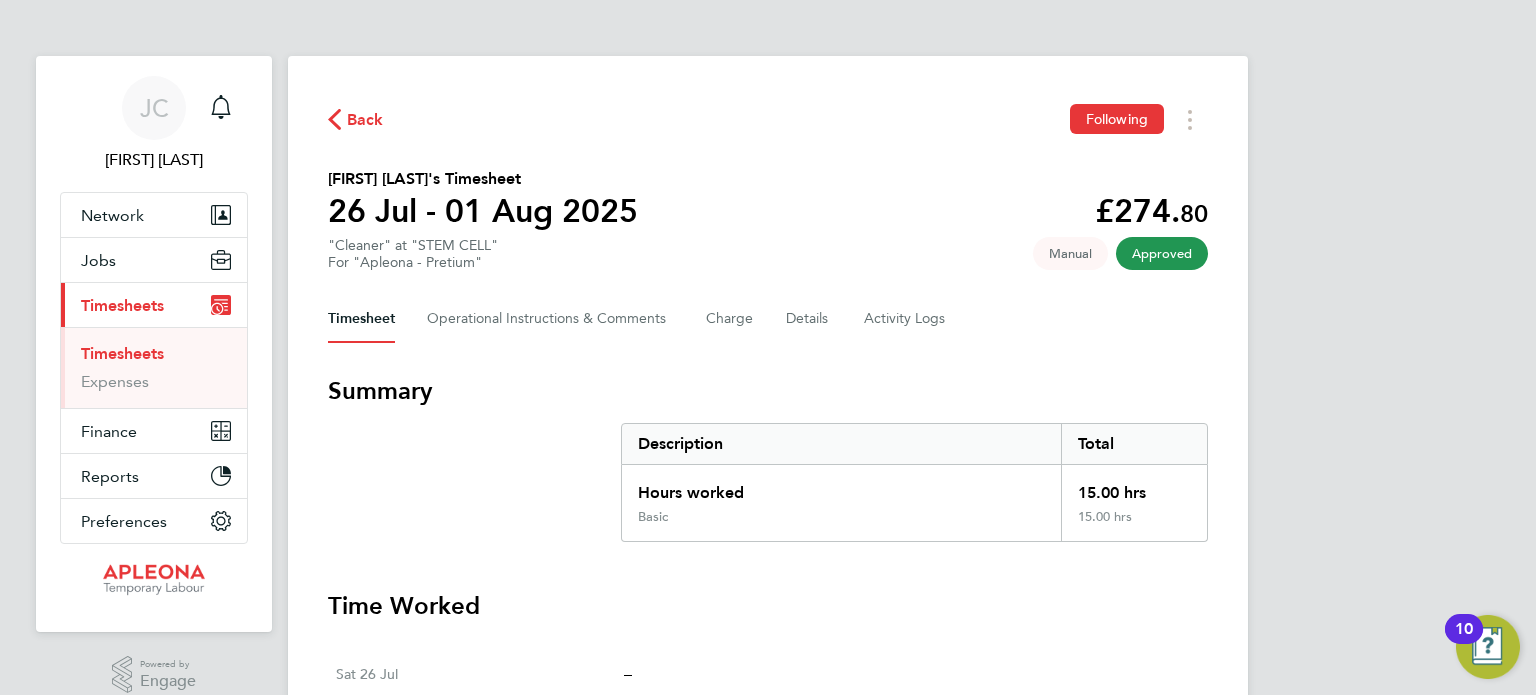 click on "Back" 